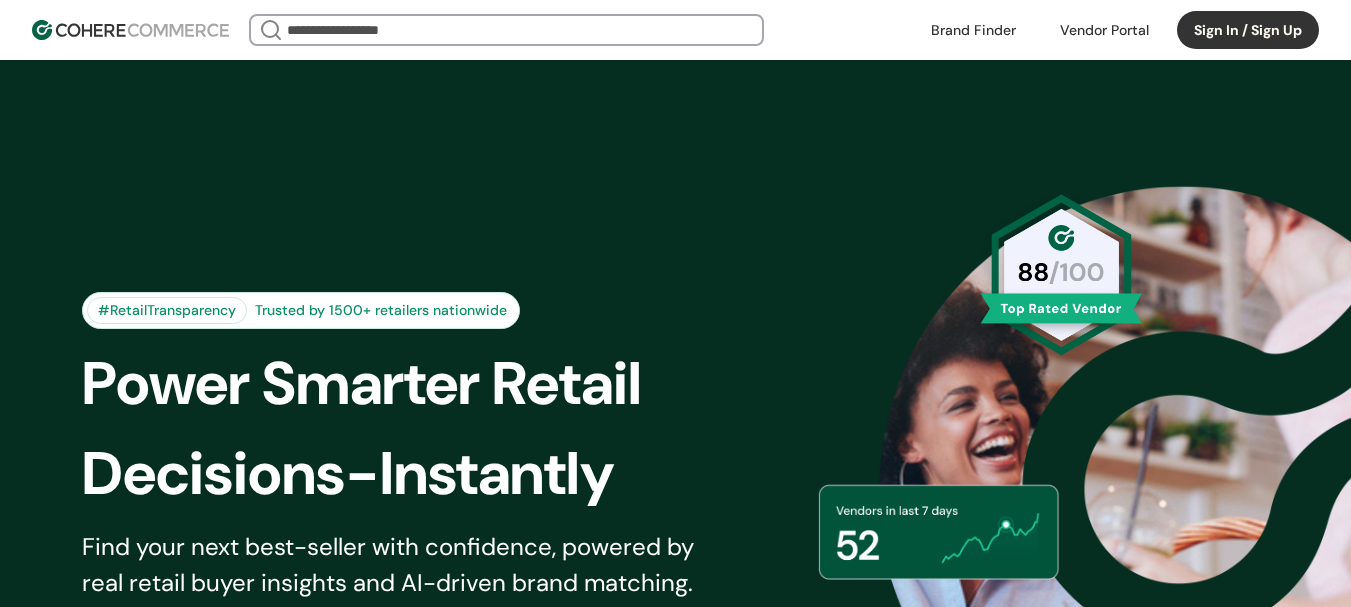 scroll, scrollTop: 0, scrollLeft: 0, axis: both 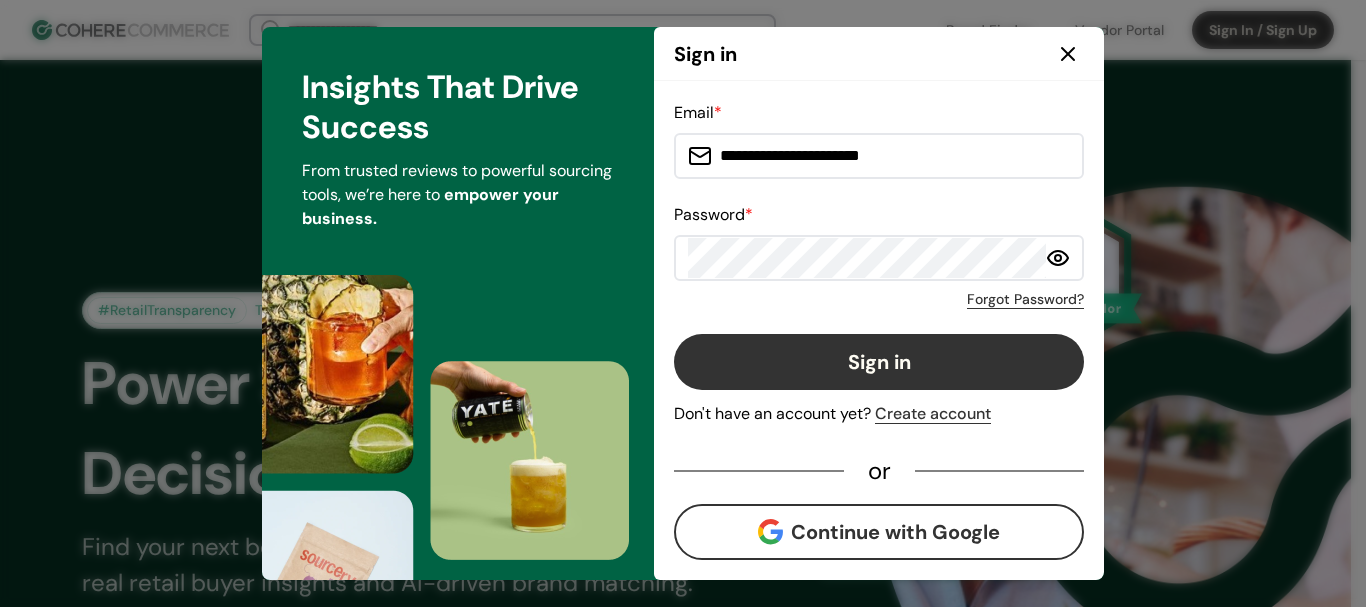 drag, startPoint x: 197, startPoint y: 70, endPoint x: 713, endPoint y: 70, distance: 516 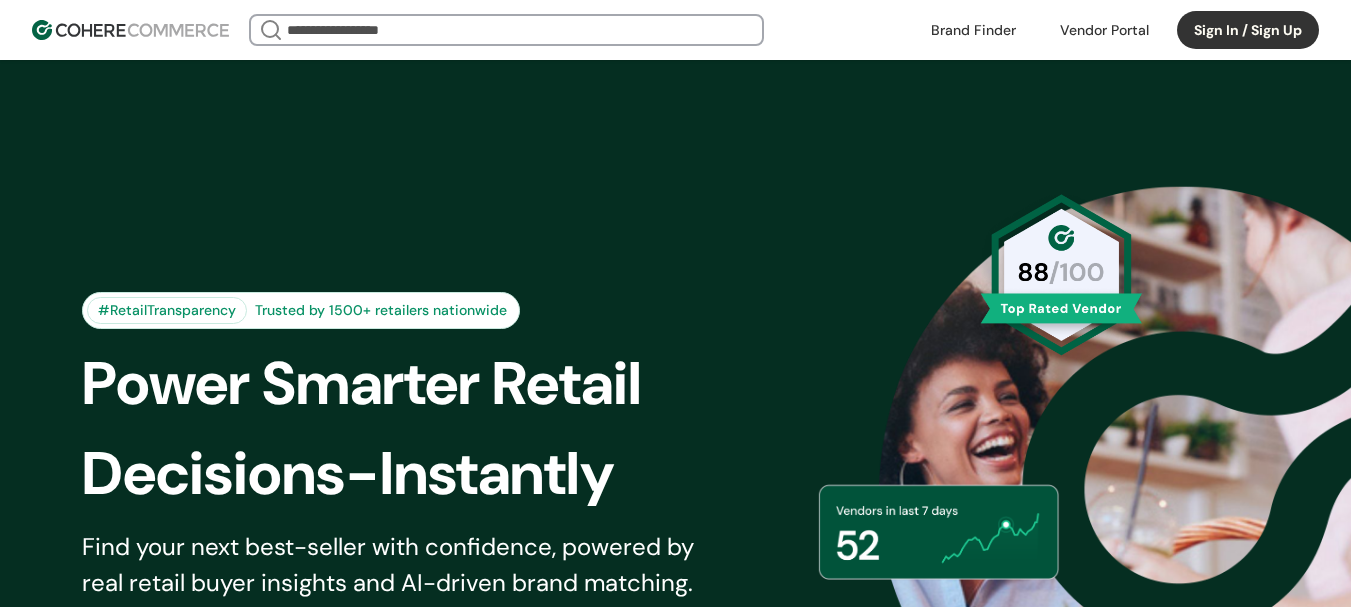 click at bounding box center (973, 30) 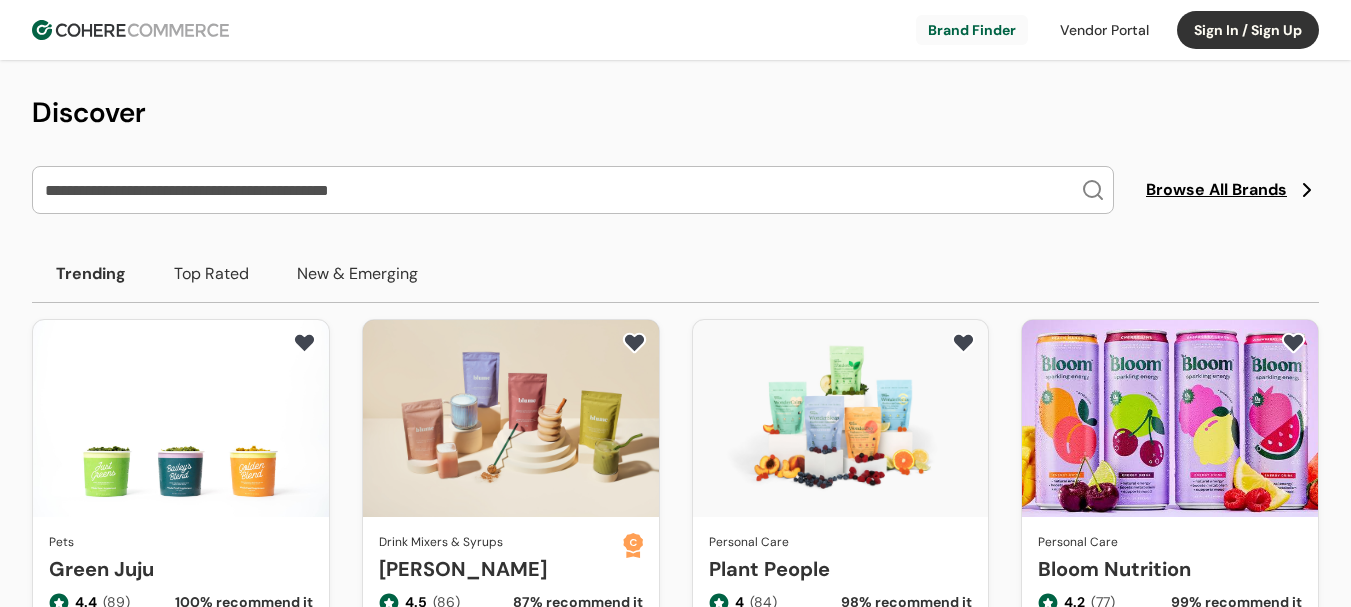 scroll, scrollTop: 0, scrollLeft: 0, axis: both 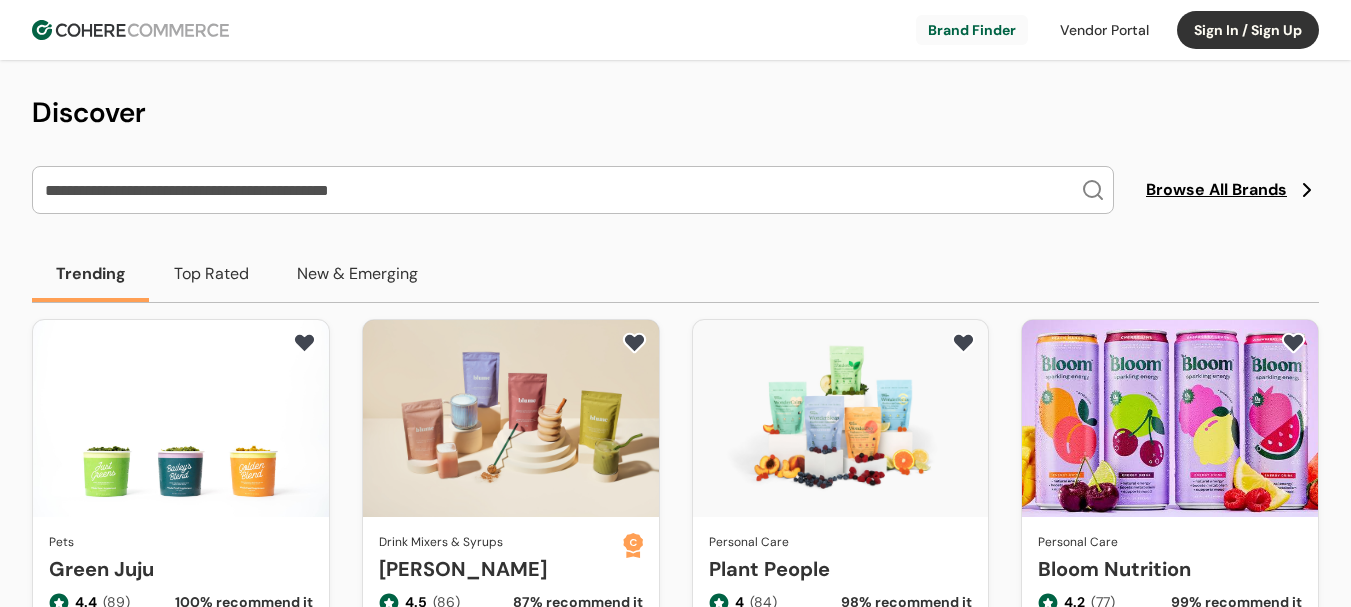 click at bounding box center [561, 190] 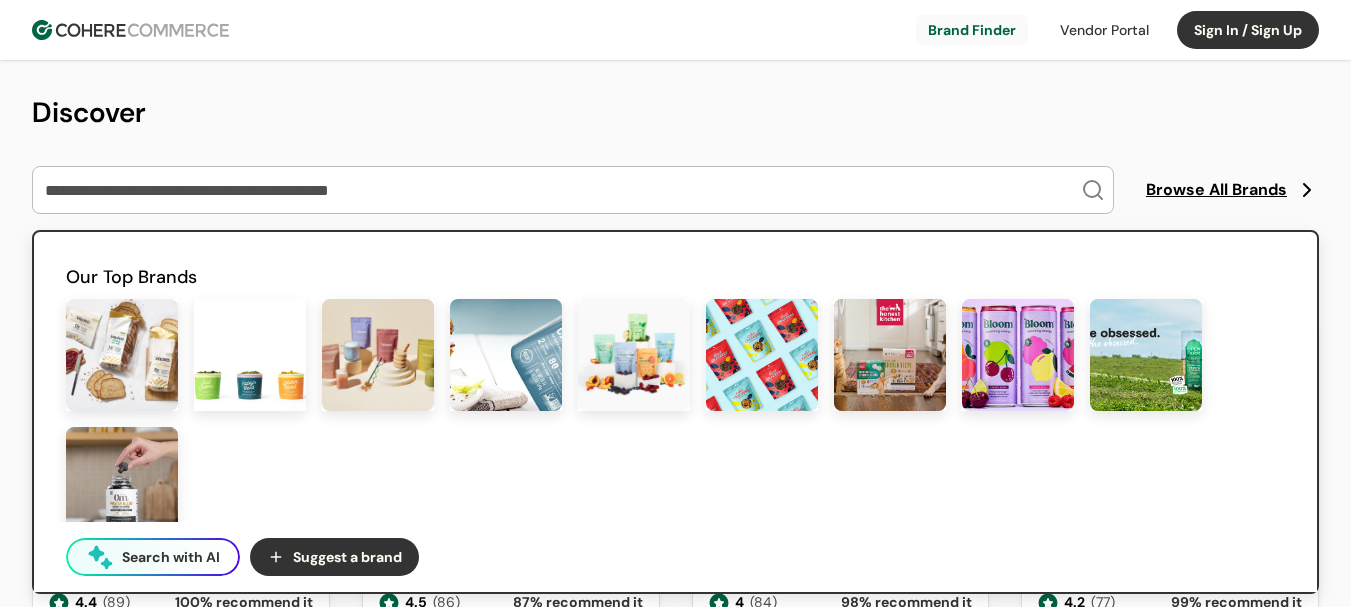 paste on "*********" 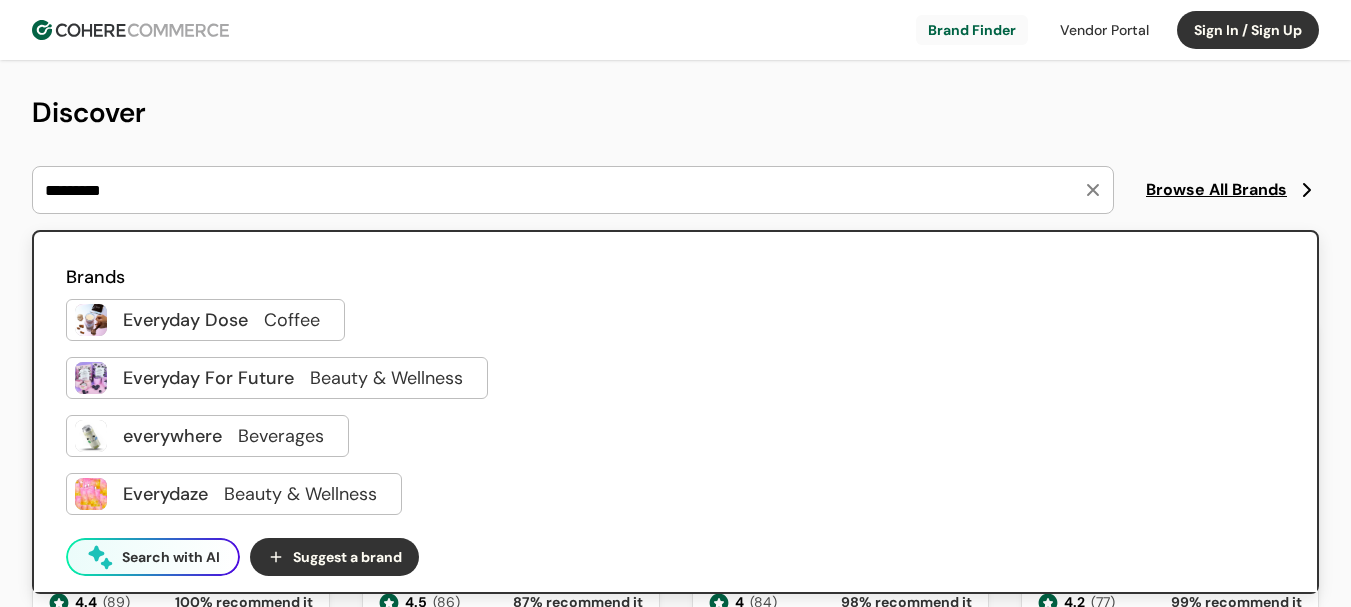 type on "*********" 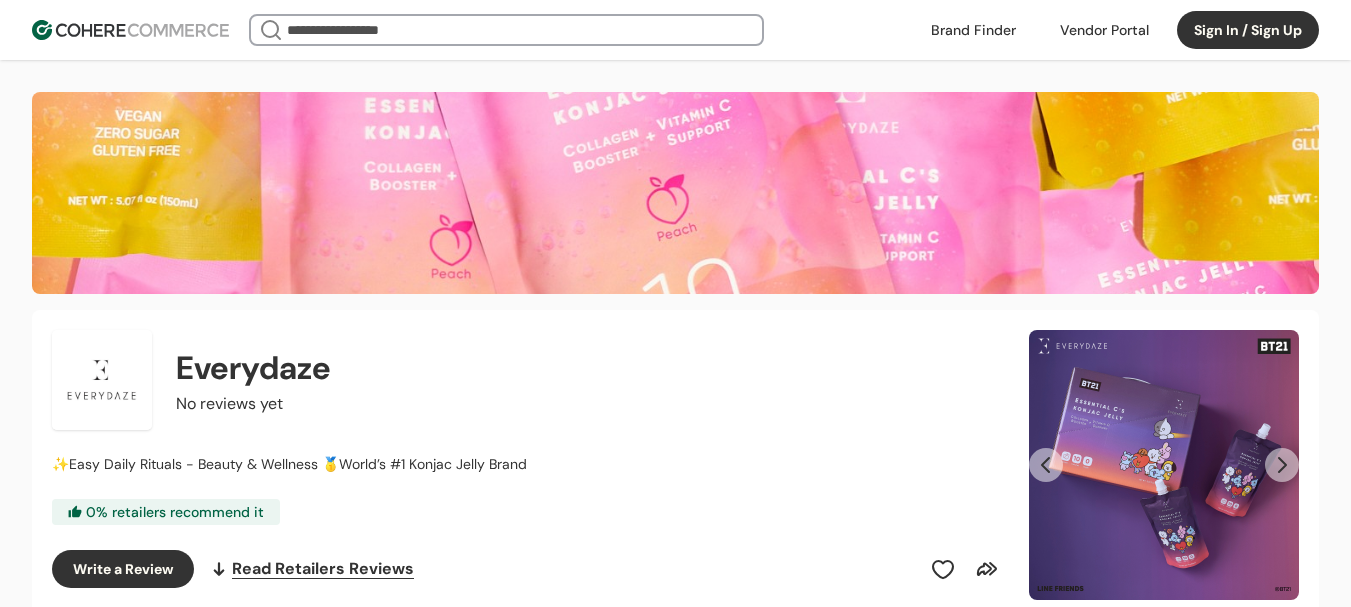 click at bounding box center [1282, 465] 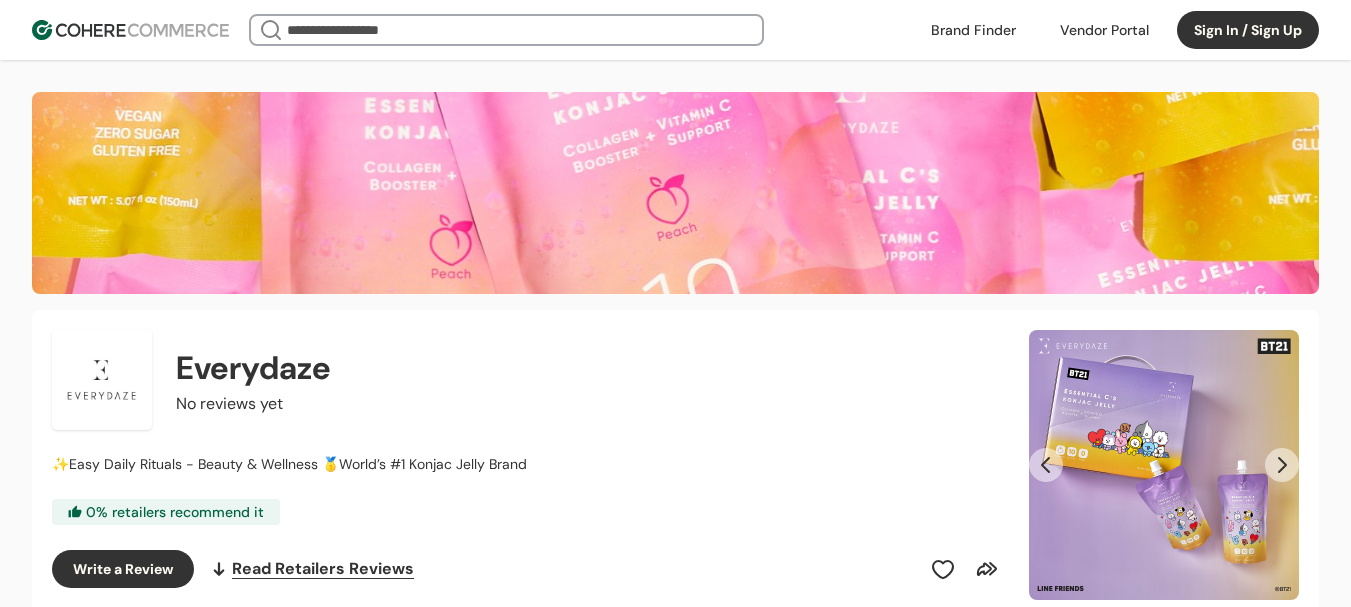 click at bounding box center (1282, 465) 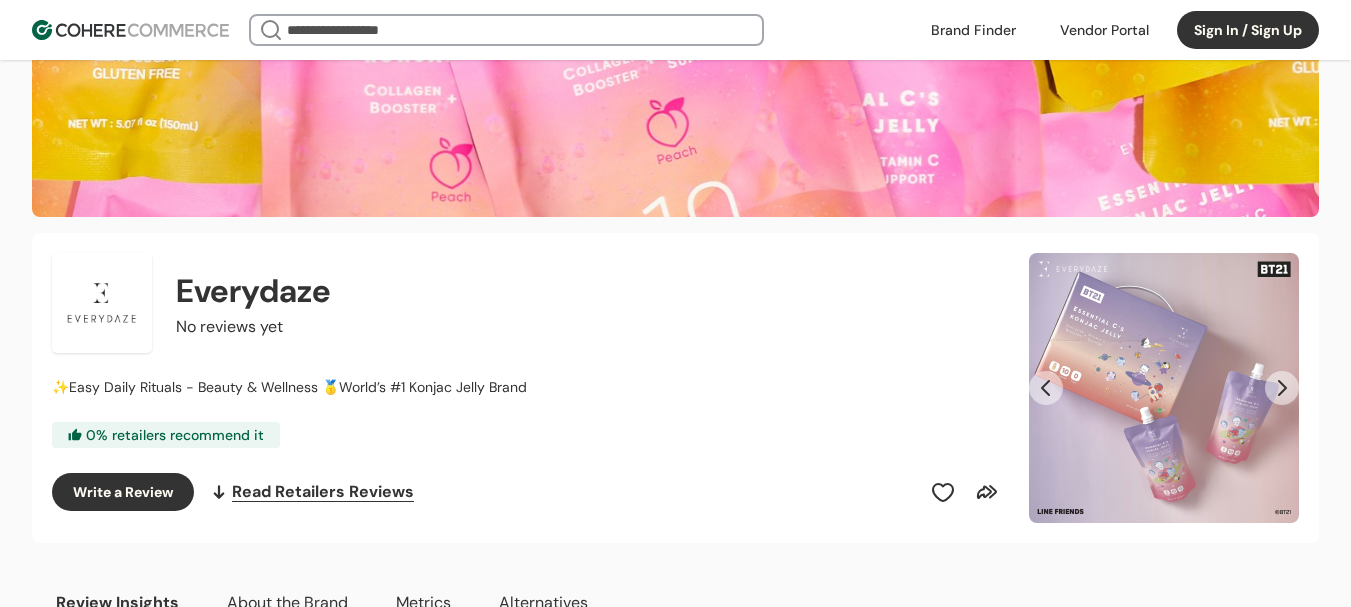 scroll, scrollTop: 100, scrollLeft: 0, axis: vertical 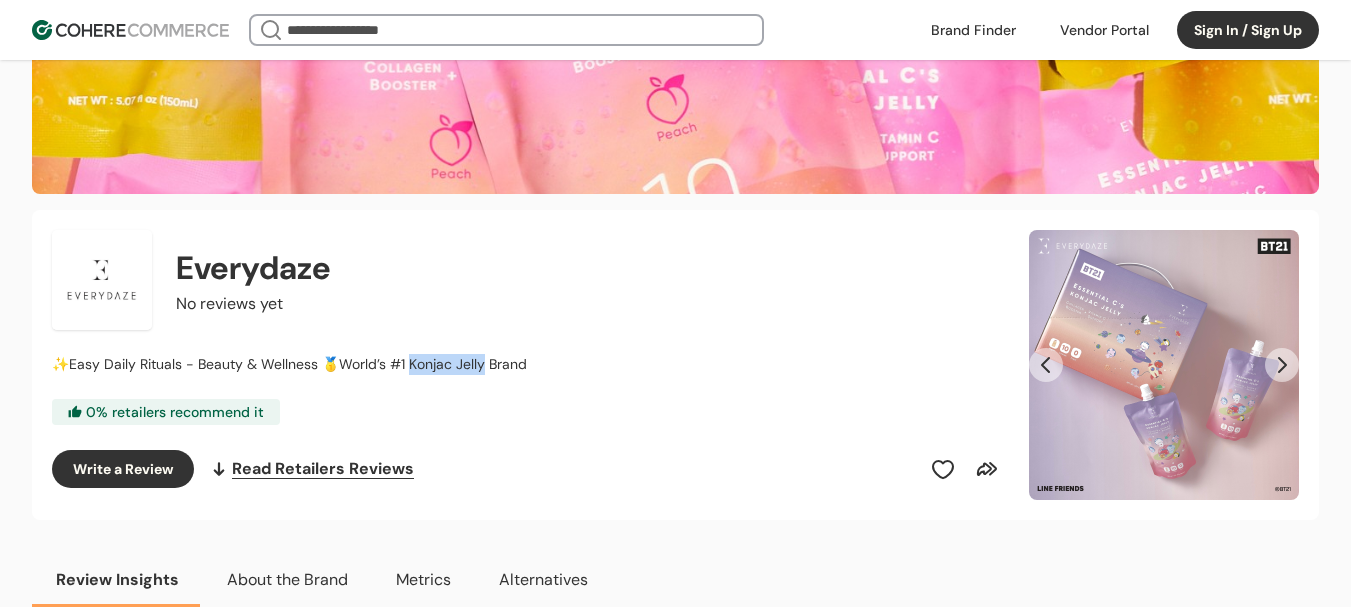 drag, startPoint x: 413, startPoint y: 365, endPoint x: 485, endPoint y: 363, distance: 72.02777 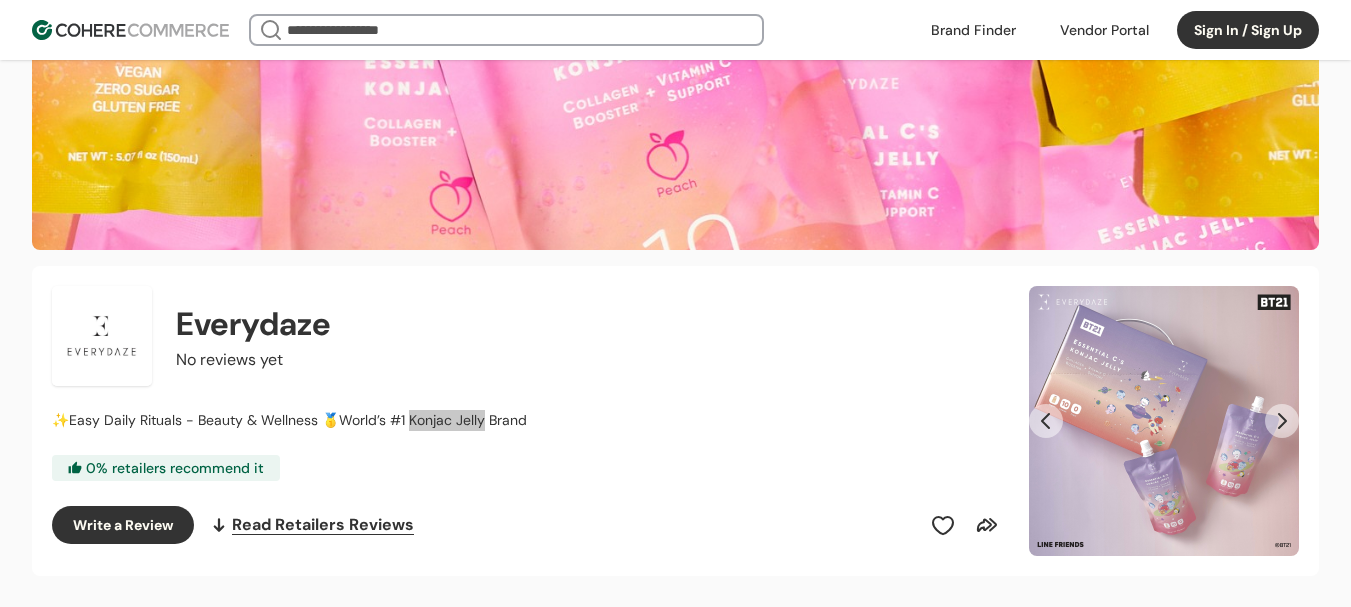 scroll, scrollTop: 0, scrollLeft: 0, axis: both 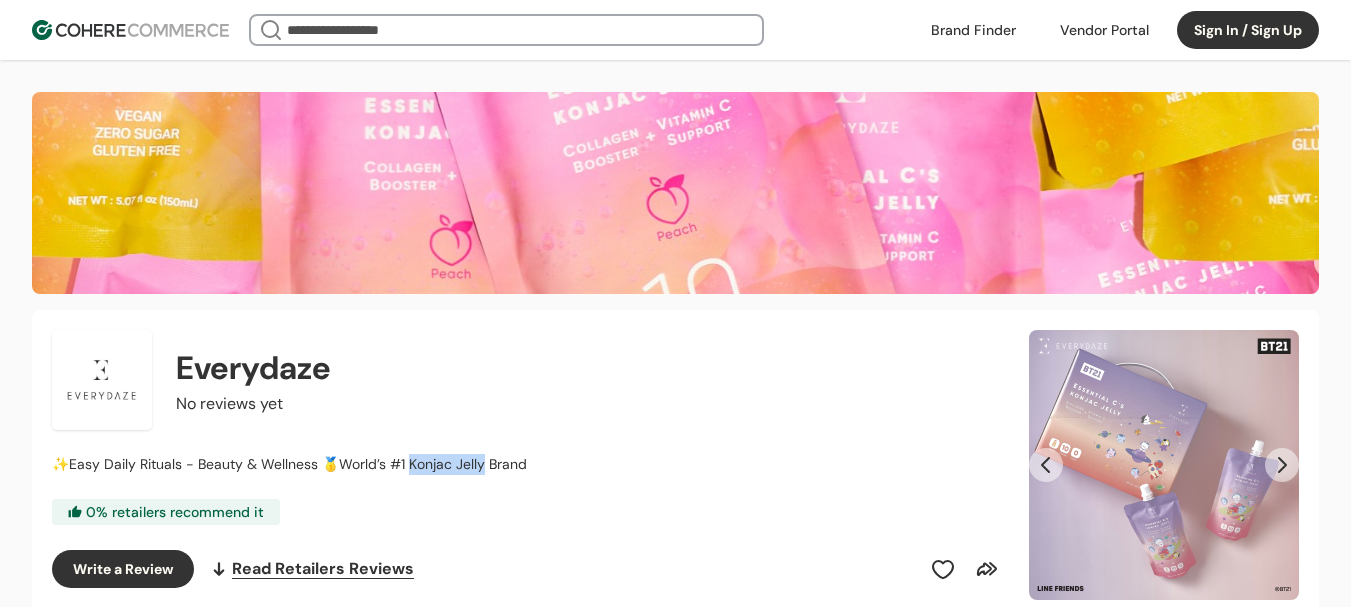 click at bounding box center (973, 30) 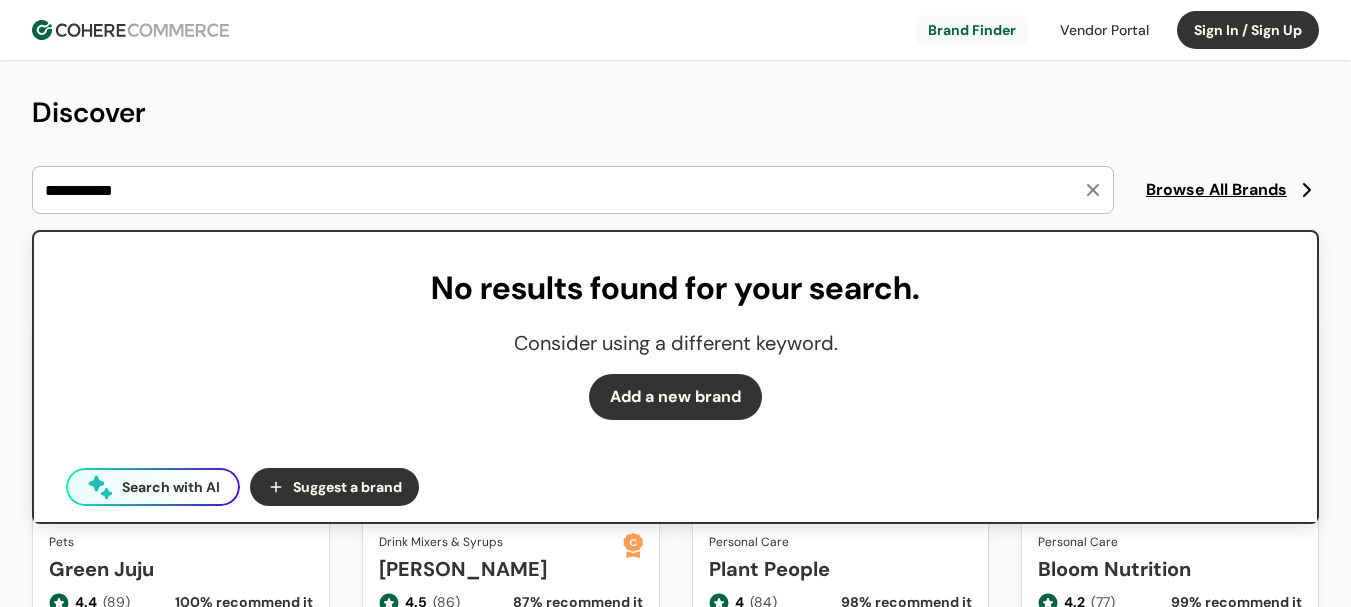 scroll, scrollTop: 0, scrollLeft: 0, axis: both 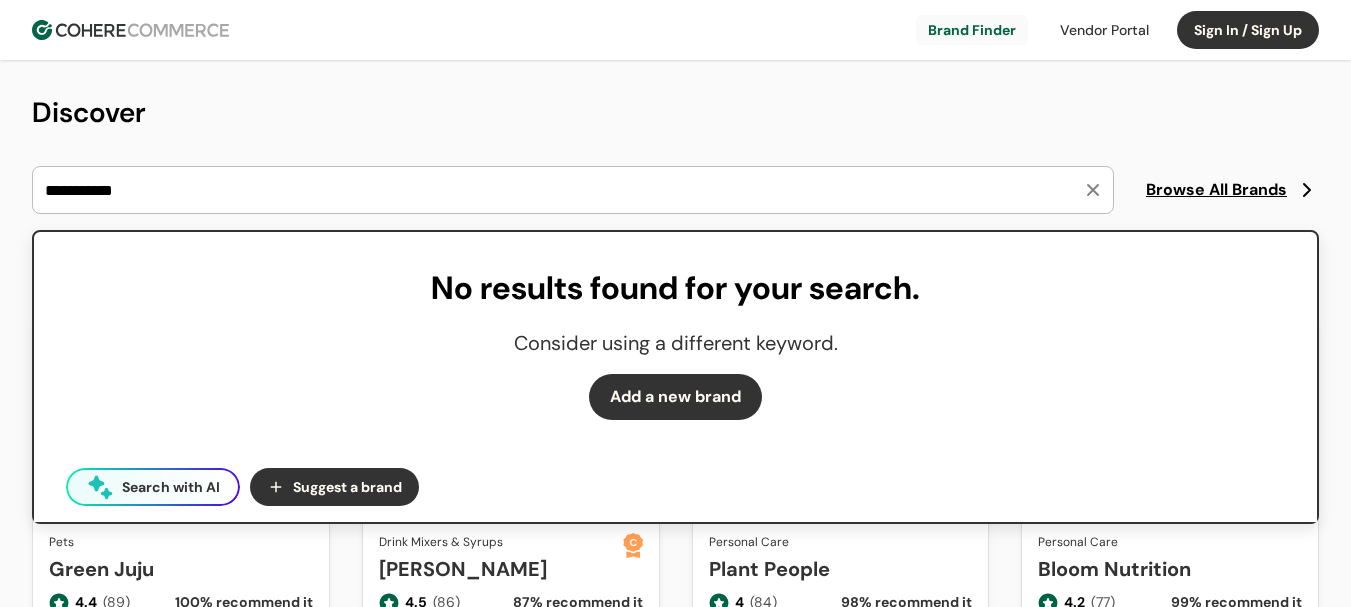 drag, startPoint x: 91, startPoint y: 194, endPoint x: 0, endPoint y: 190, distance: 91.08787 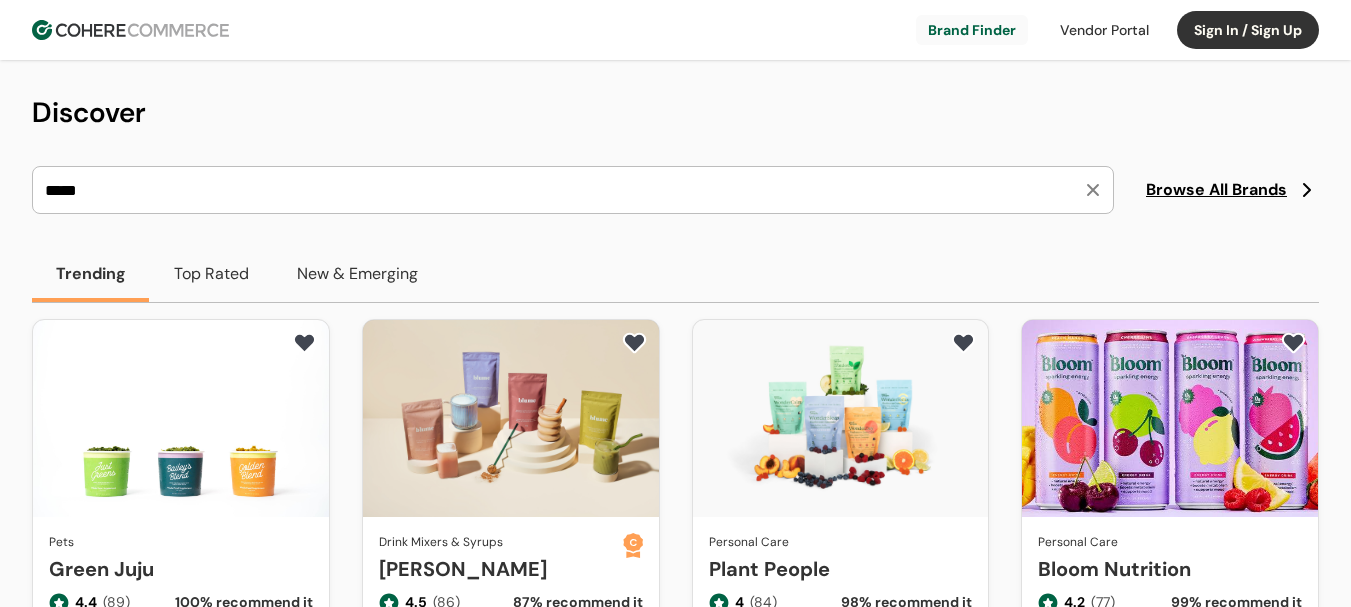 click on "*****" at bounding box center [561, 190] 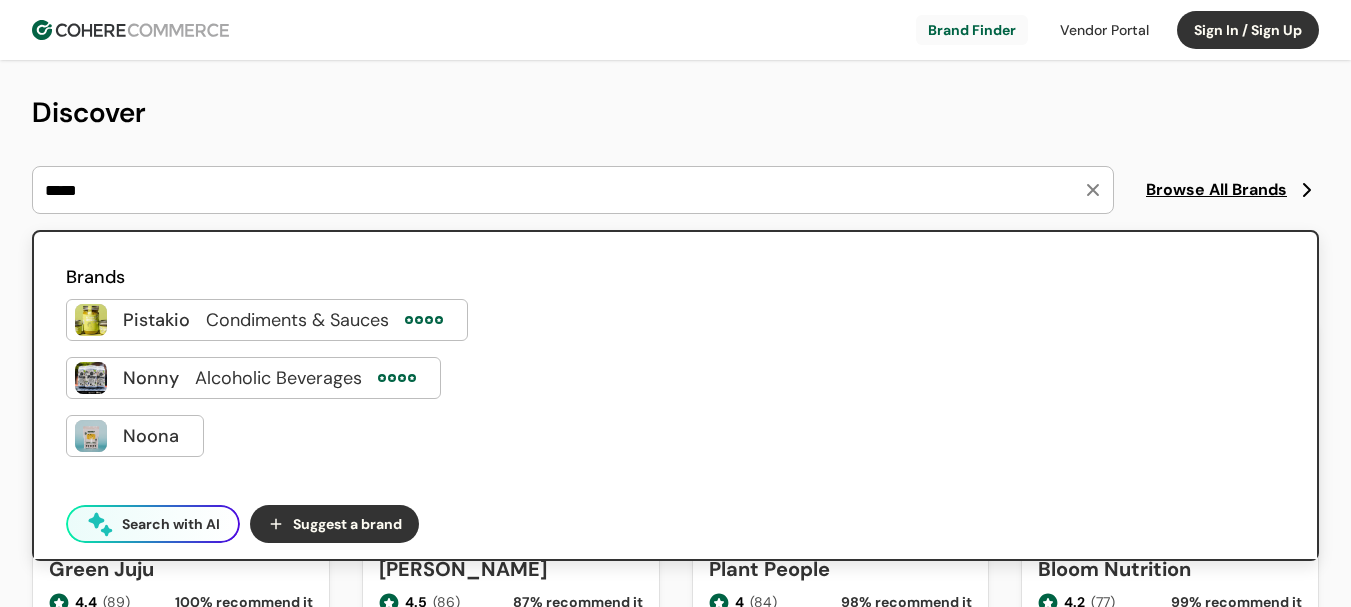 type on "*****" 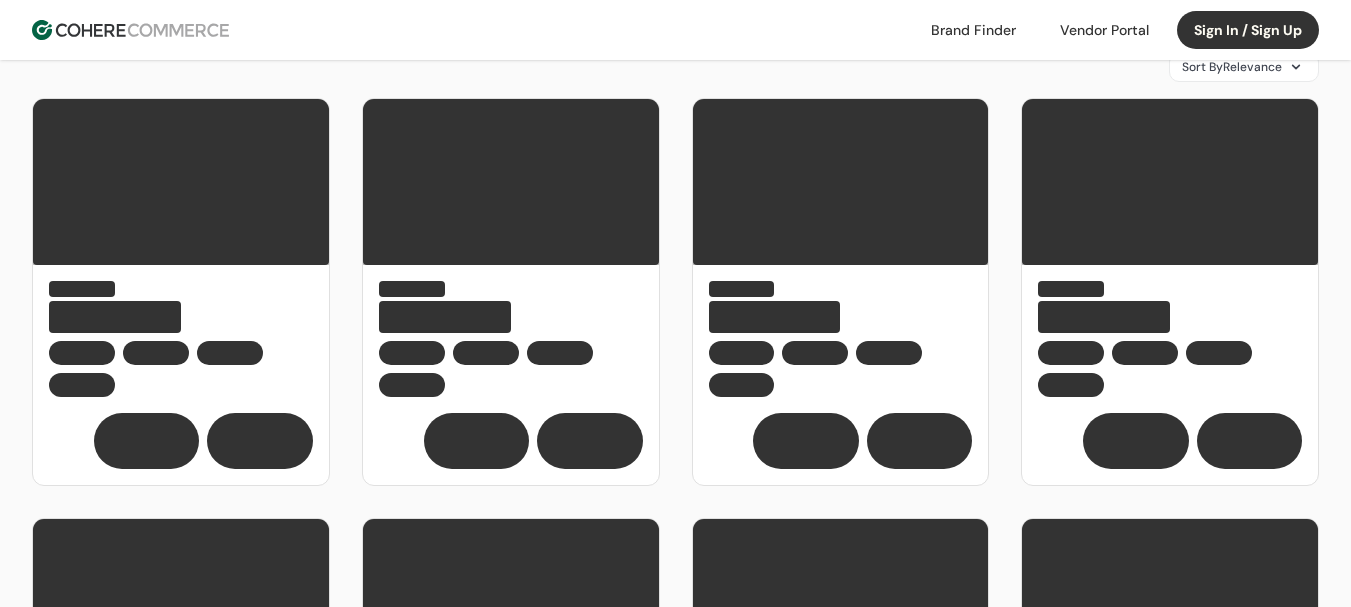 scroll, scrollTop: 0, scrollLeft: 0, axis: both 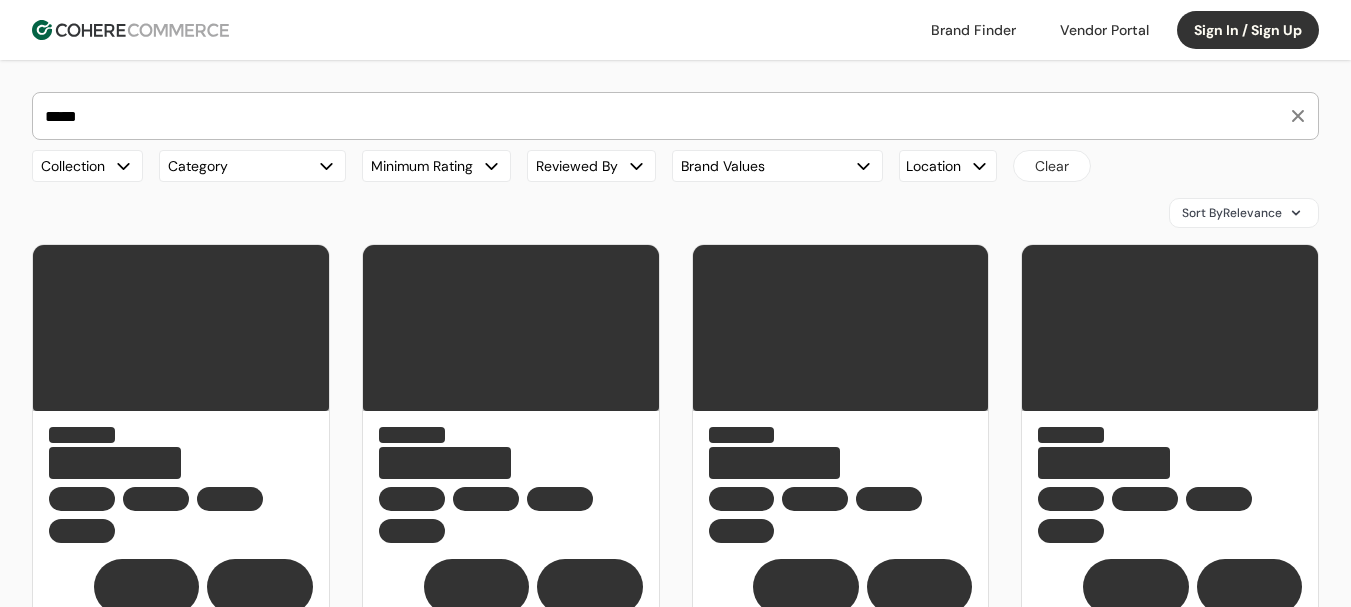 click on "*****" at bounding box center (663, 116) 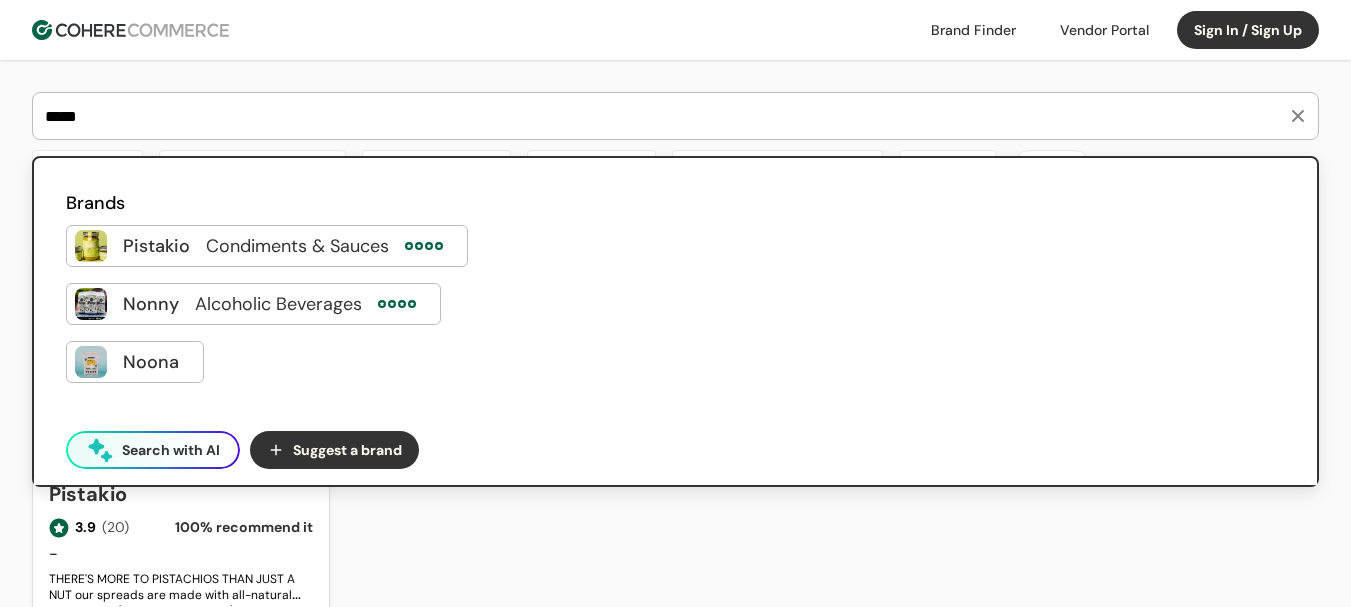 drag, startPoint x: 134, startPoint y: 118, endPoint x: 29, endPoint y: 107, distance: 105.574615 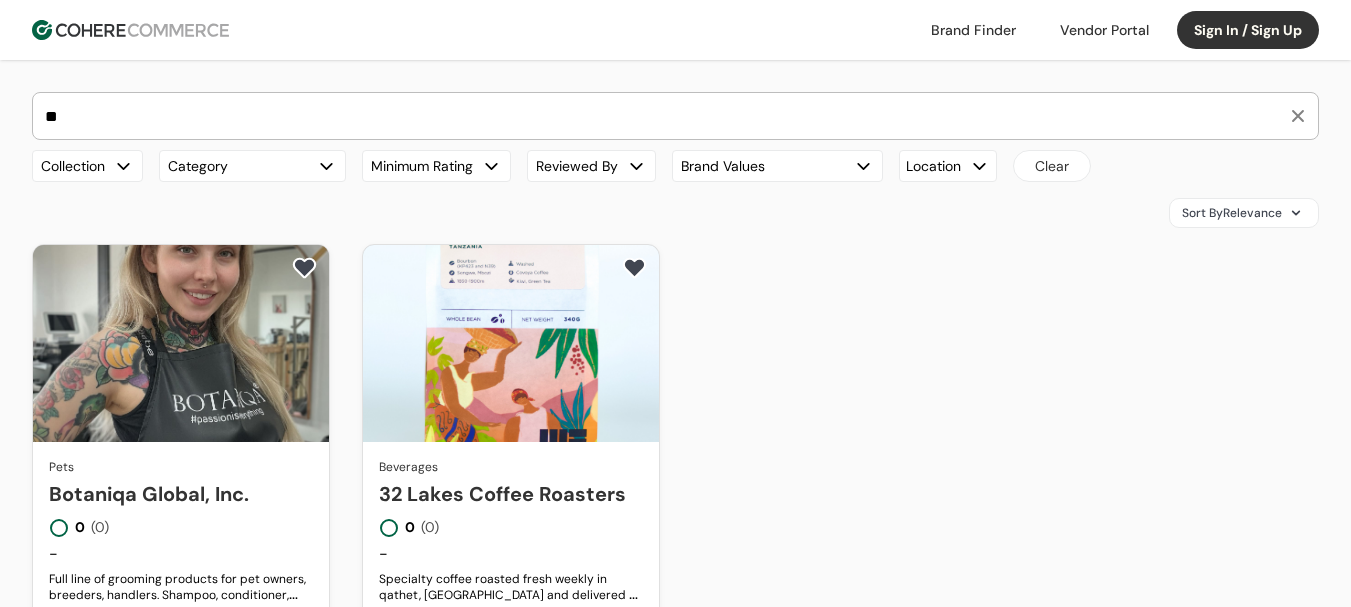 type on "*" 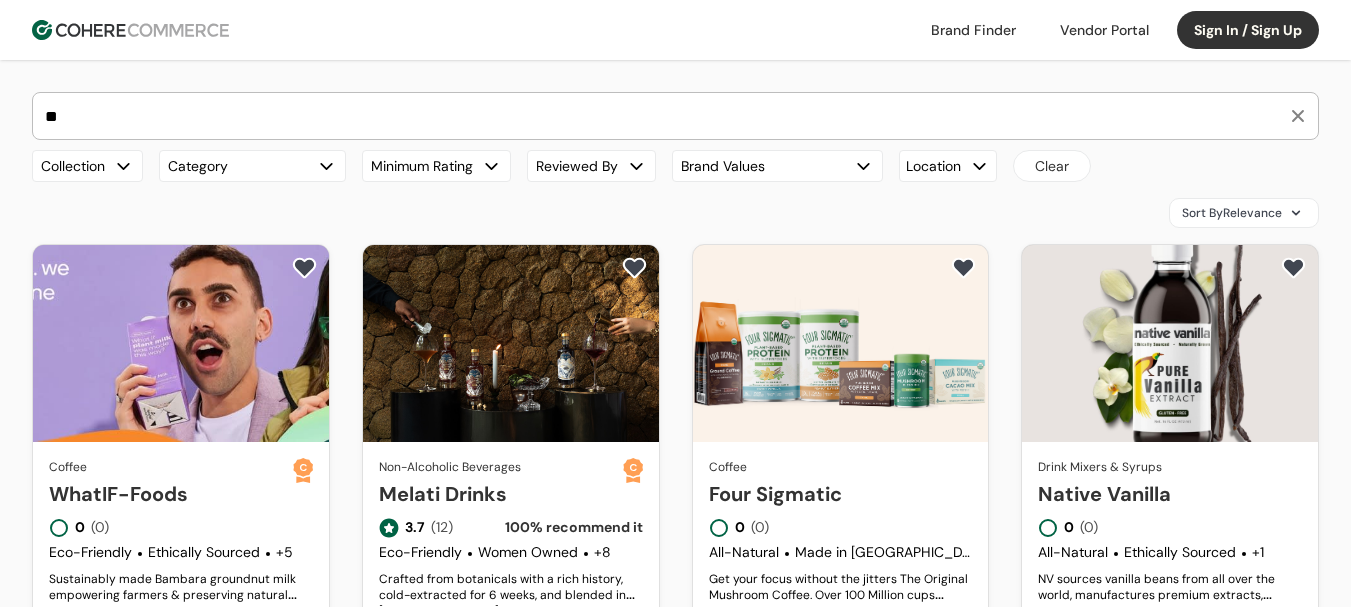 type on "*" 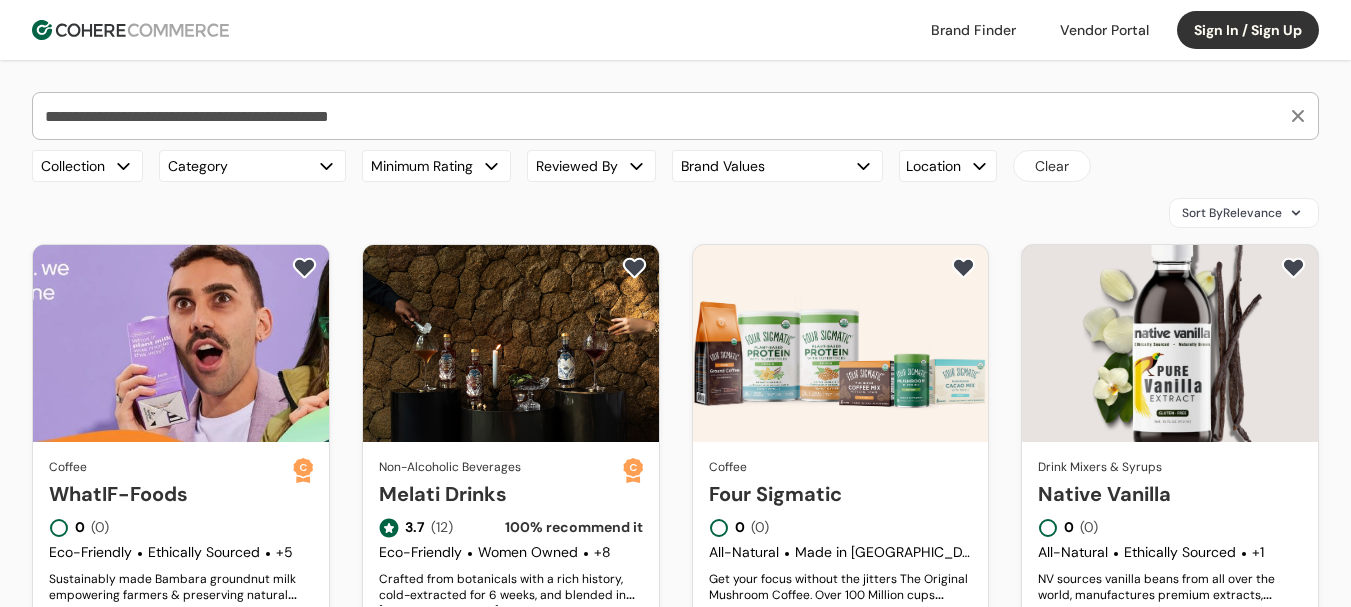 type on "*" 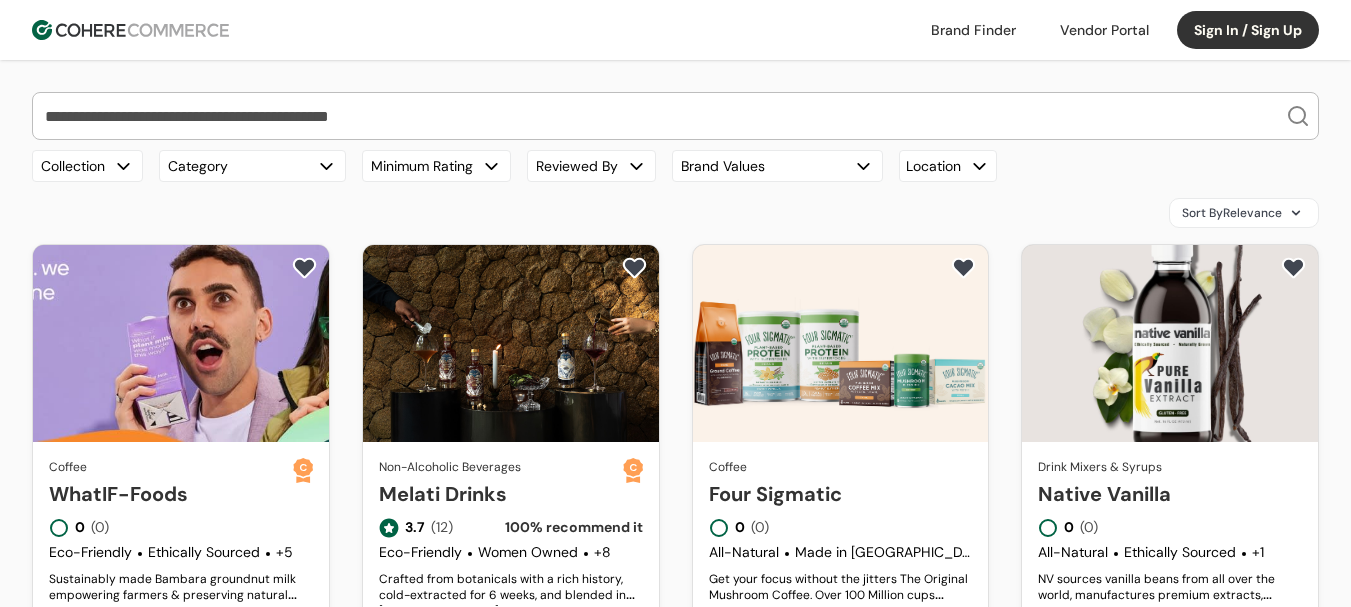 type on "*" 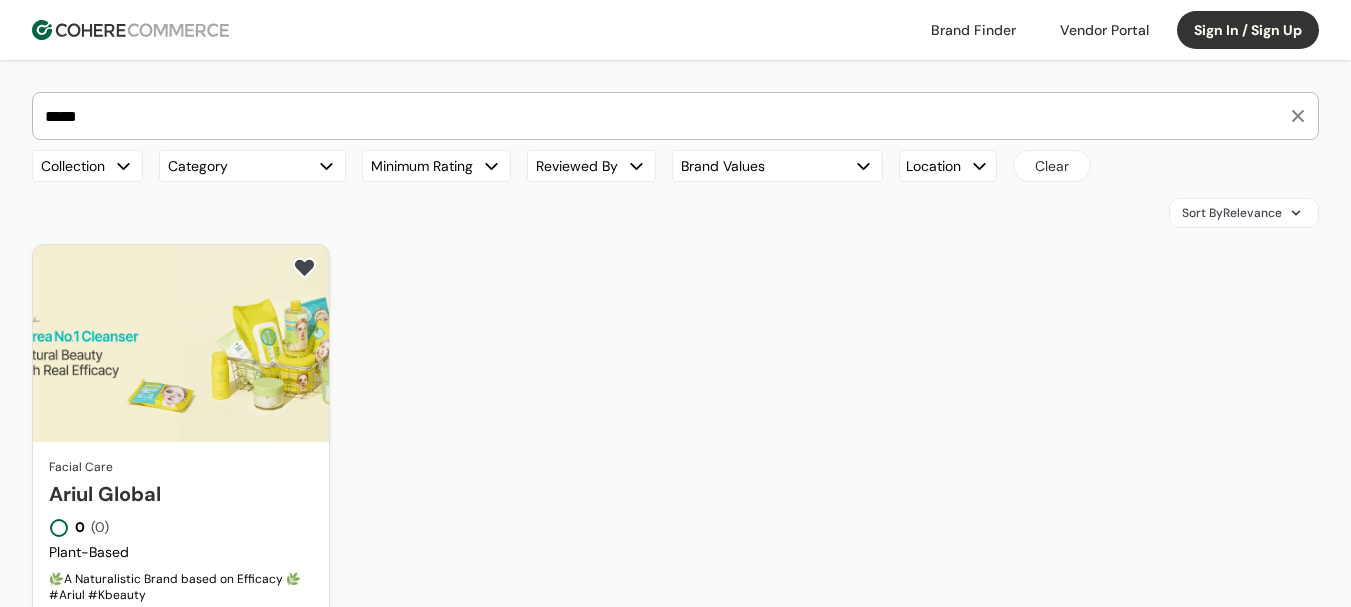 type on "*****" 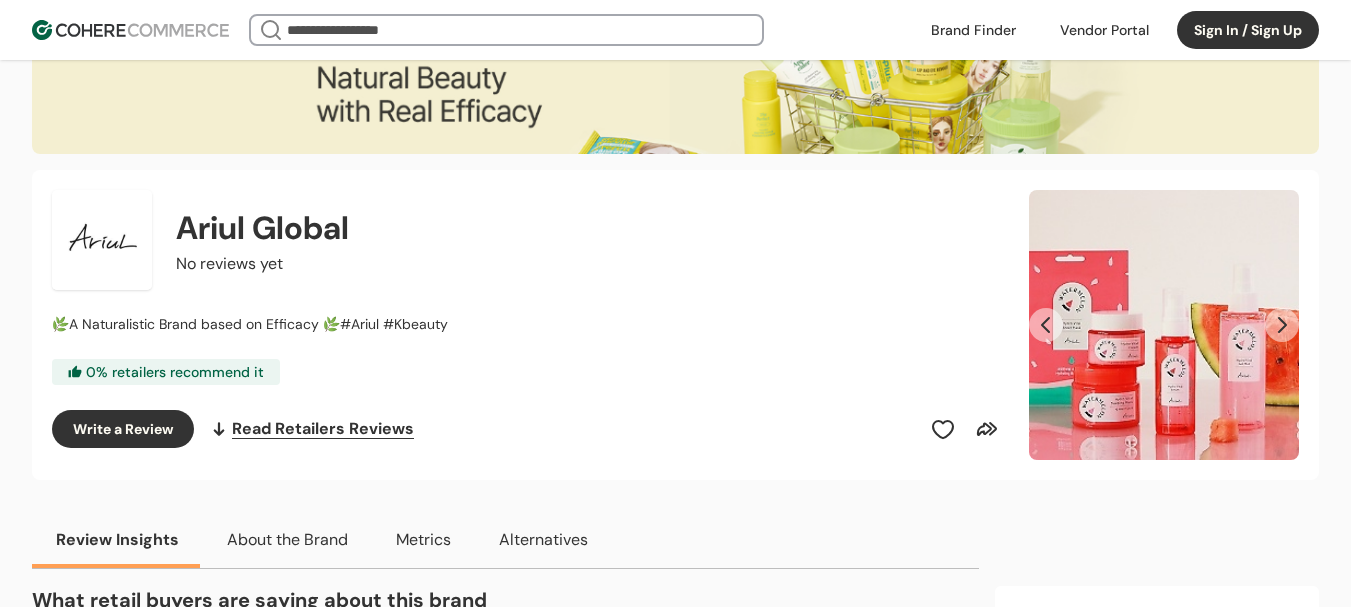 scroll, scrollTop: 0, scrollLeft: 0, axis: both 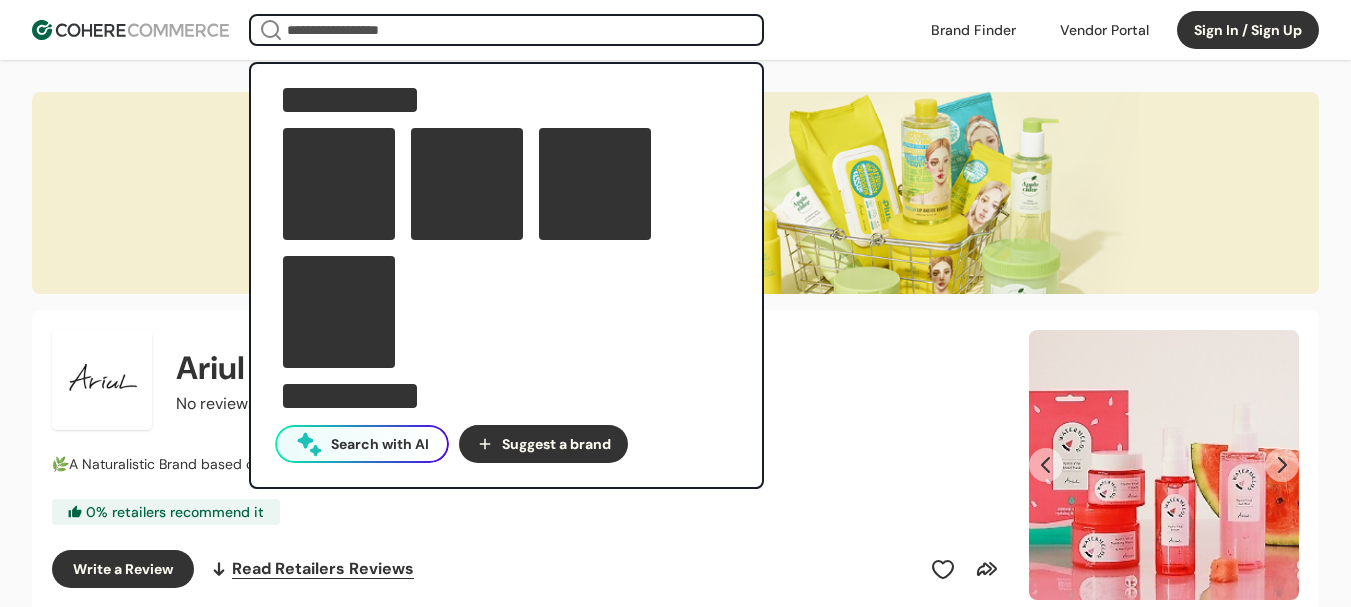 click at bounding box center [506, 30] 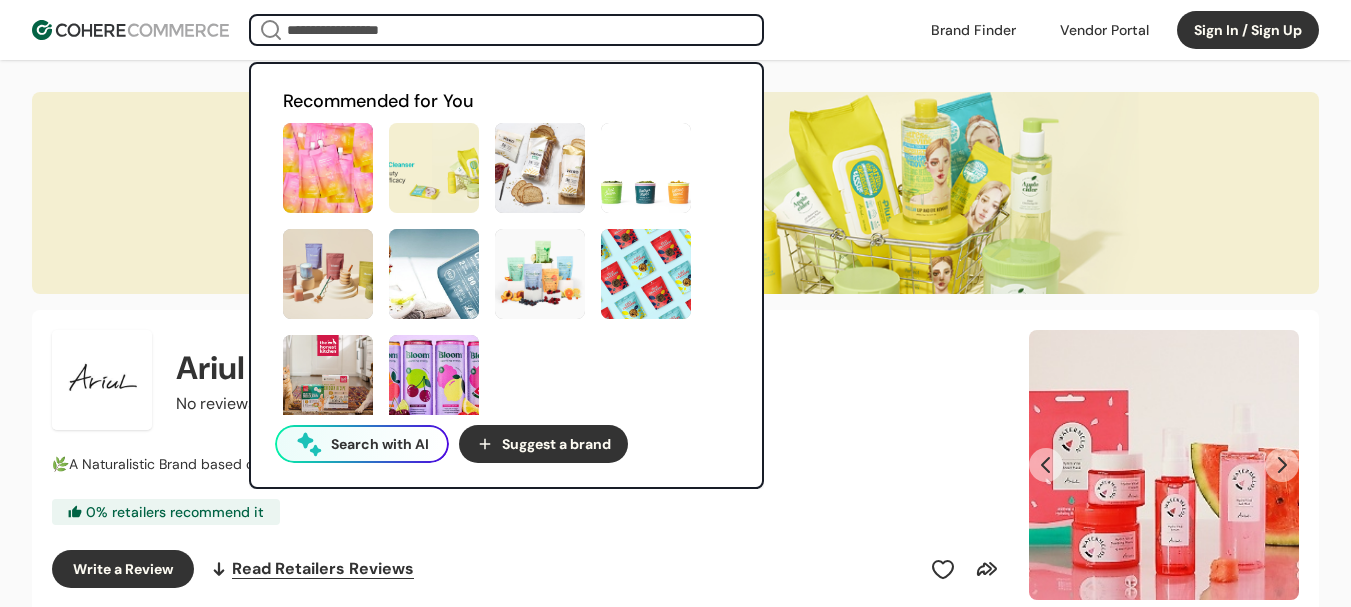 click at bounding box center [973, 30] 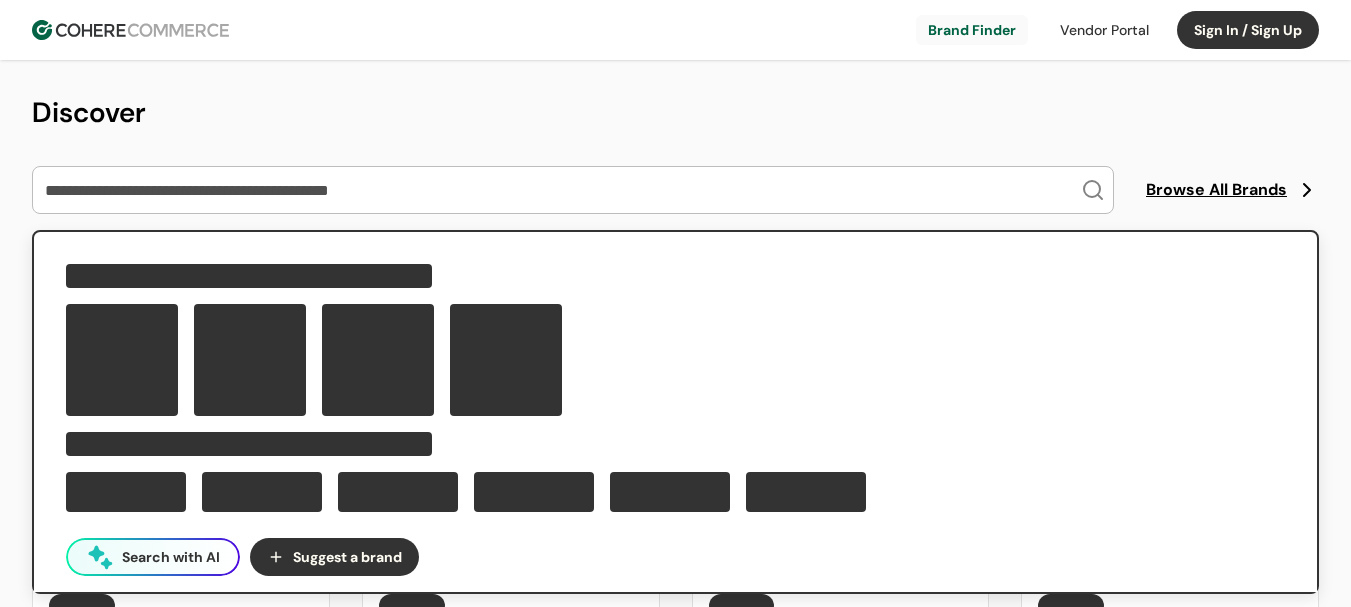 scroll, scrollTop: 0, scrollLeft: 0, axis: both 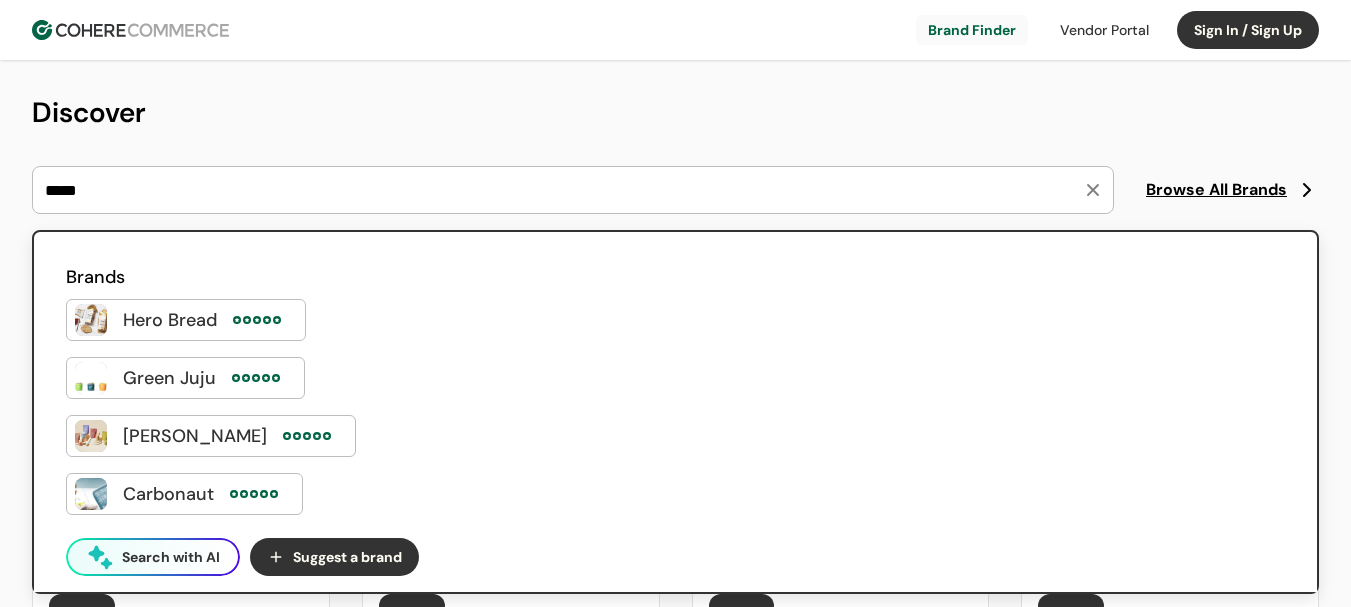 type on "*****" 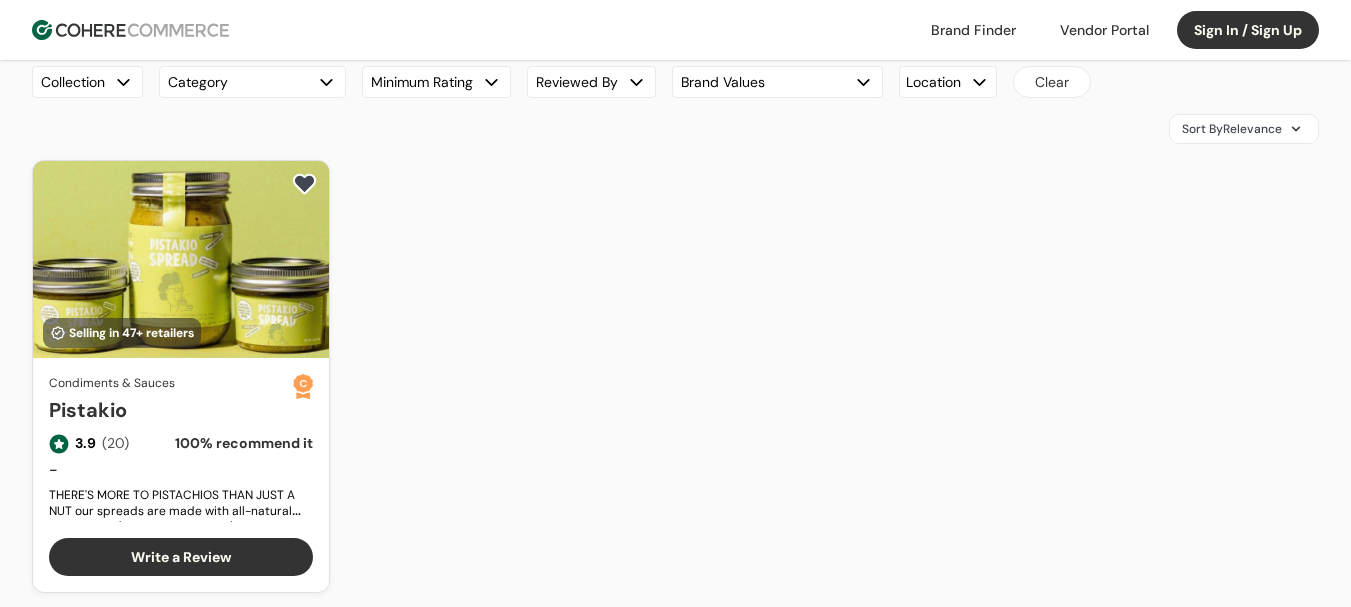 scroll, scrollTop: 0, scrollLeft: 0, axis: both 